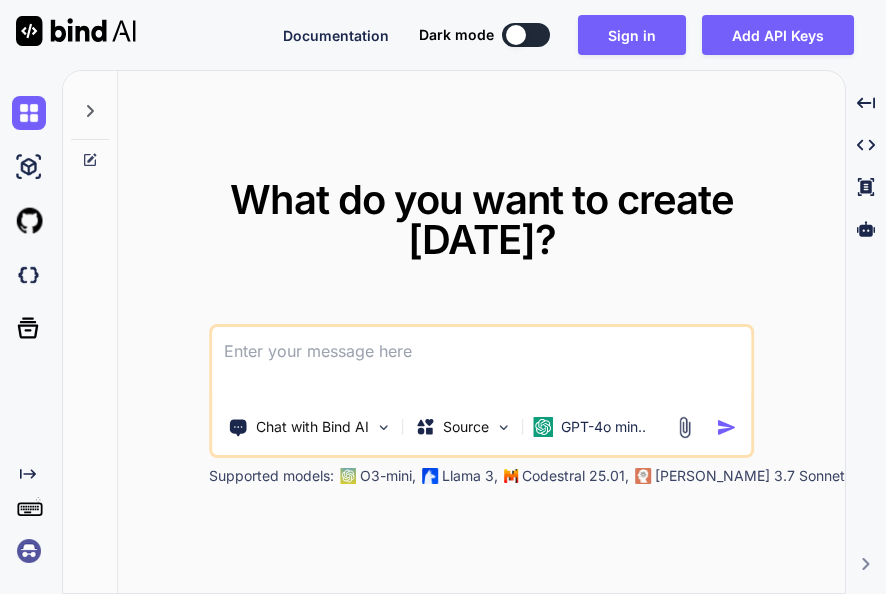 scroll, scrollTop: 0, scrollLeft: 0, axis: both 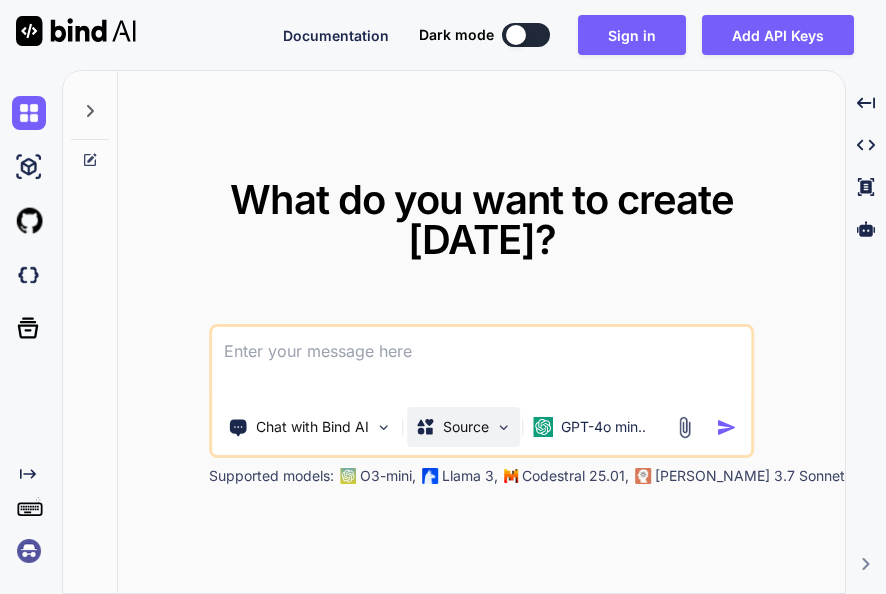 click on "Source" at bounding box center (466, 427) 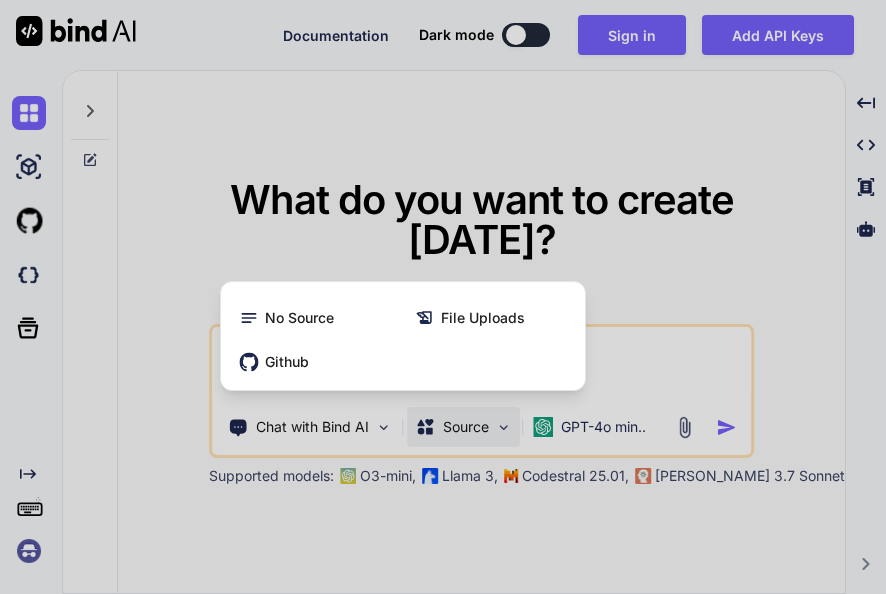 click at bounding box center [443, 297] 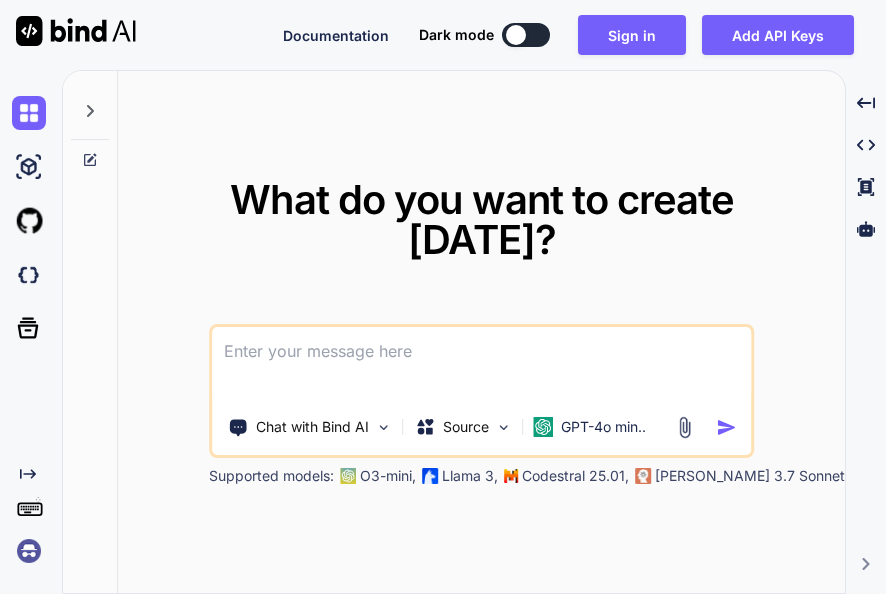 click on "Chat with Bind AI Source   GPT-4o min.." at bounding box center (482, 391) 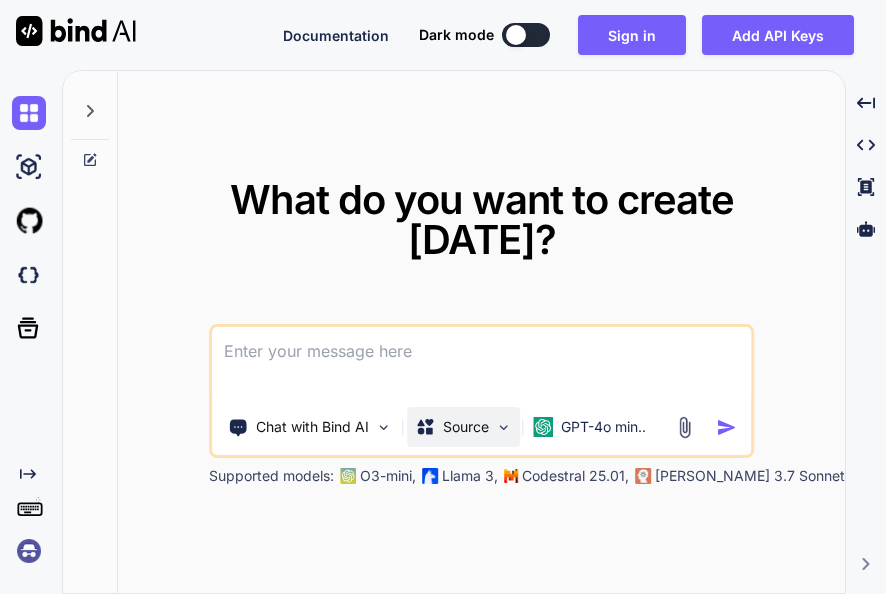 click on "Source" at bounding box center (463, 427) 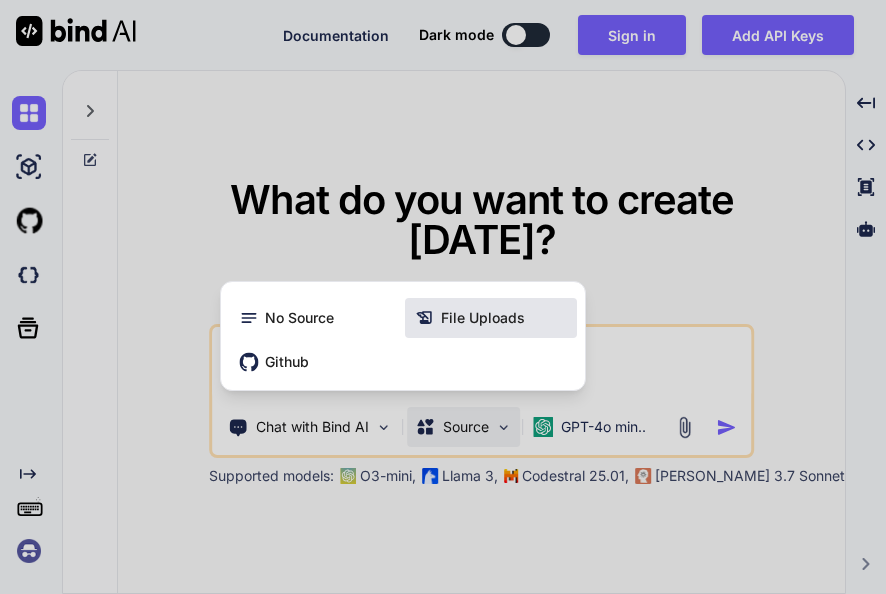 click on "File Uploads" at bounding box center [483, 318] 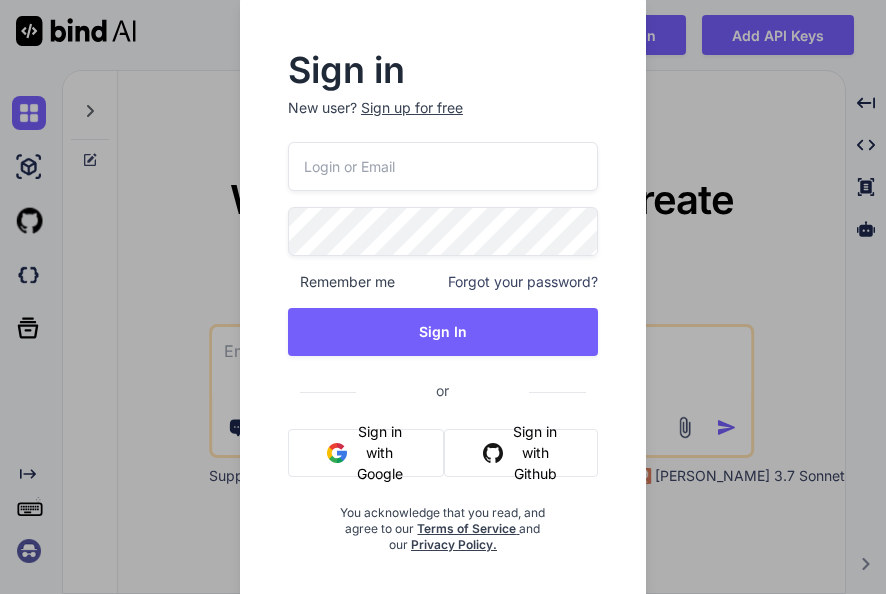 click on "Sign in with Github" at bounding box center (521, 453) 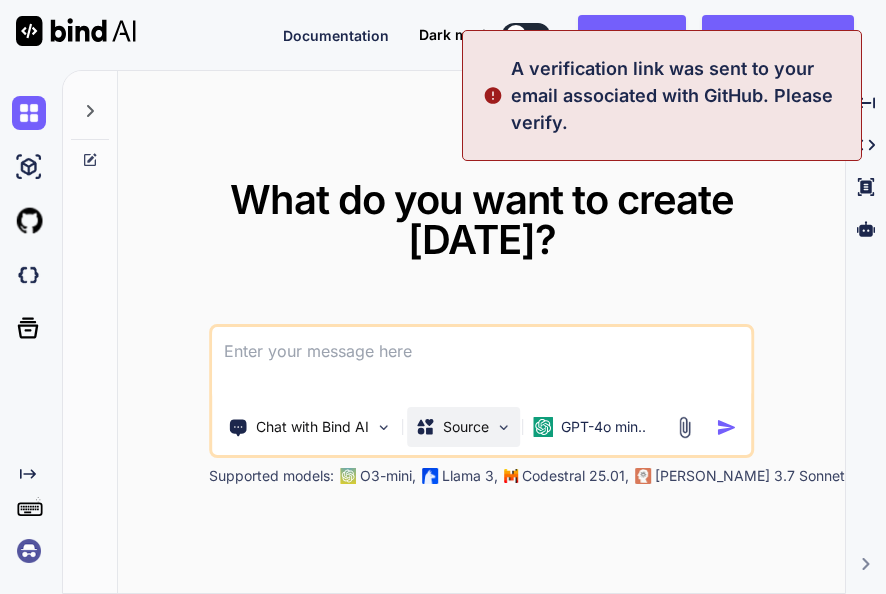 click on "Source" at bounding box center (463, 427) 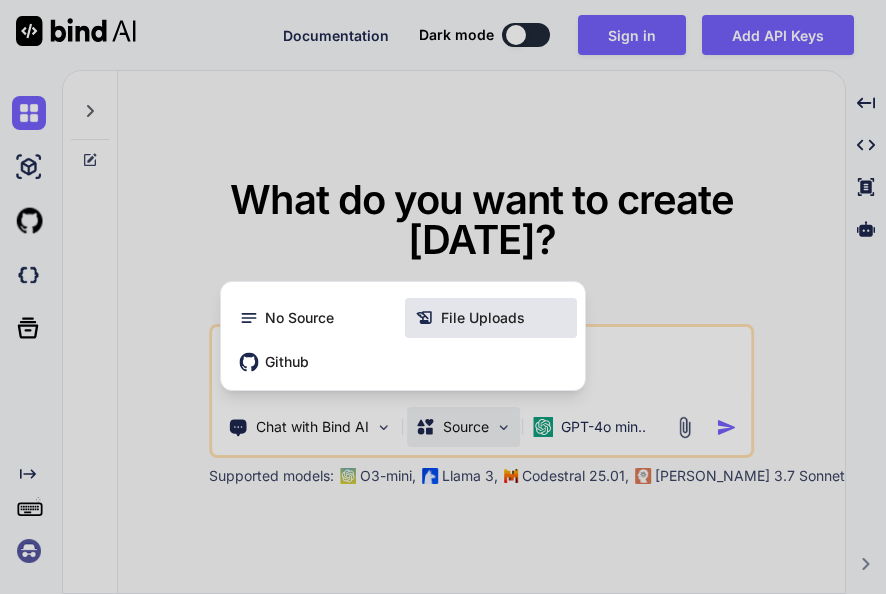 click on "File Uploads" at bounding box center [483, 318] 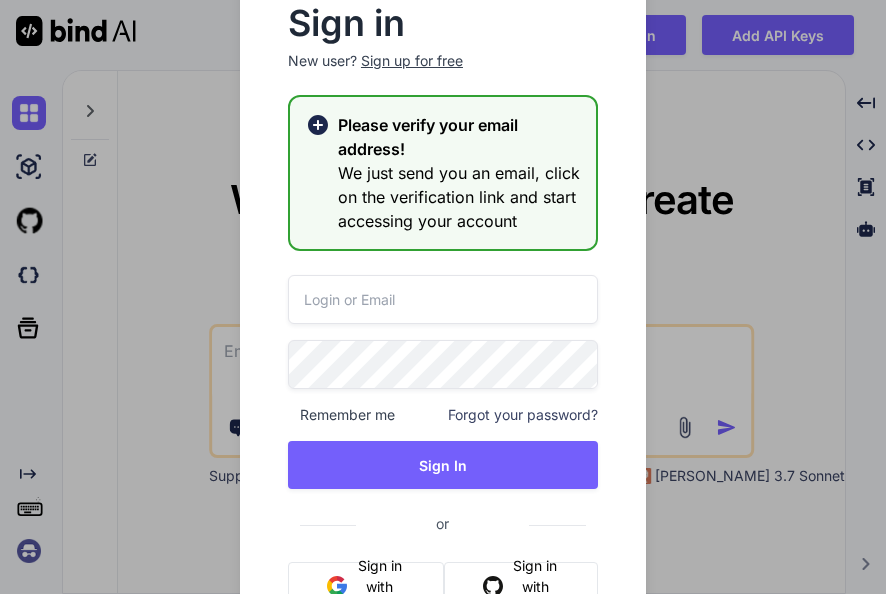 click on "Sign in New user?   Sign up for free Please verify your email address! We just send you an email, click on the verification link and start accessing your account Remember me Forgot your password? Sign In   or Sign in with Google Sign in with Github You acknowledge that you read, and agree to our   Terms of Service     and our   Privacy Policy." at bounding box center (443, 297) 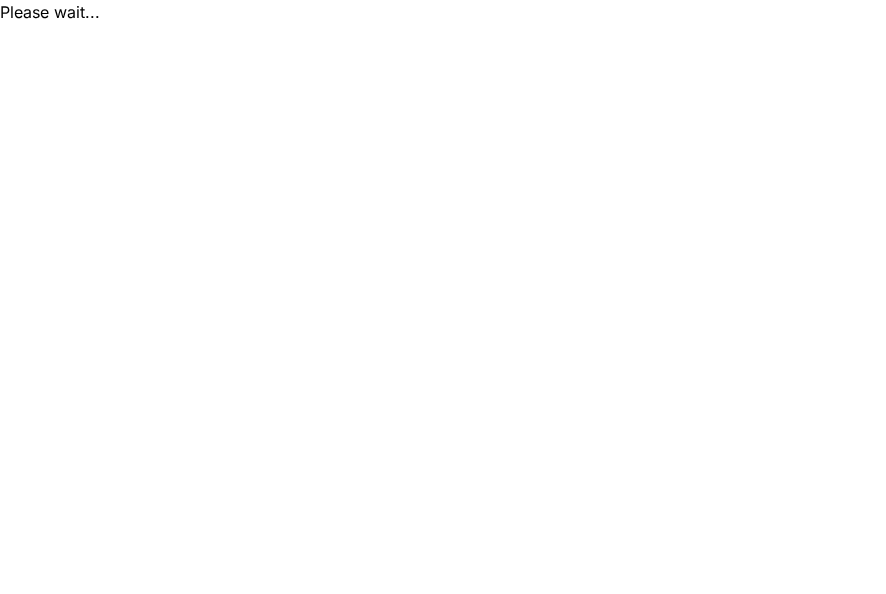 scroll, scrollTop: 0, scrollLeft: 0, axis: both 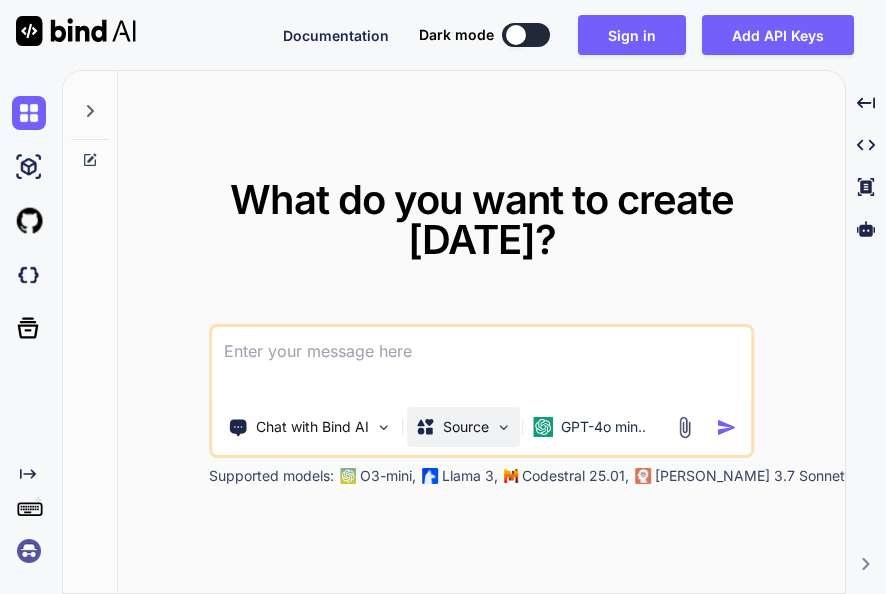 click on "Source" at bounding box center [466, 427] 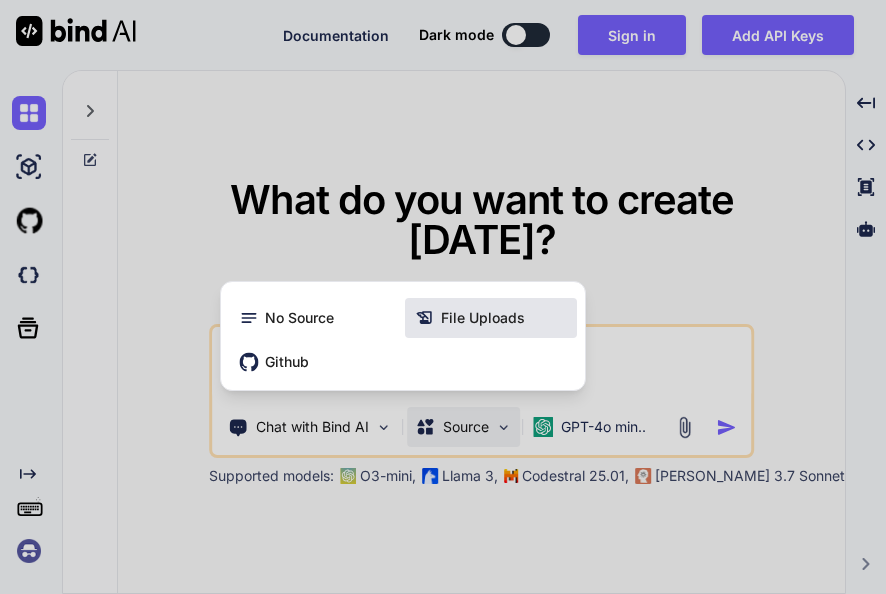click on "File Uploads" at bounding box center [483, 318] 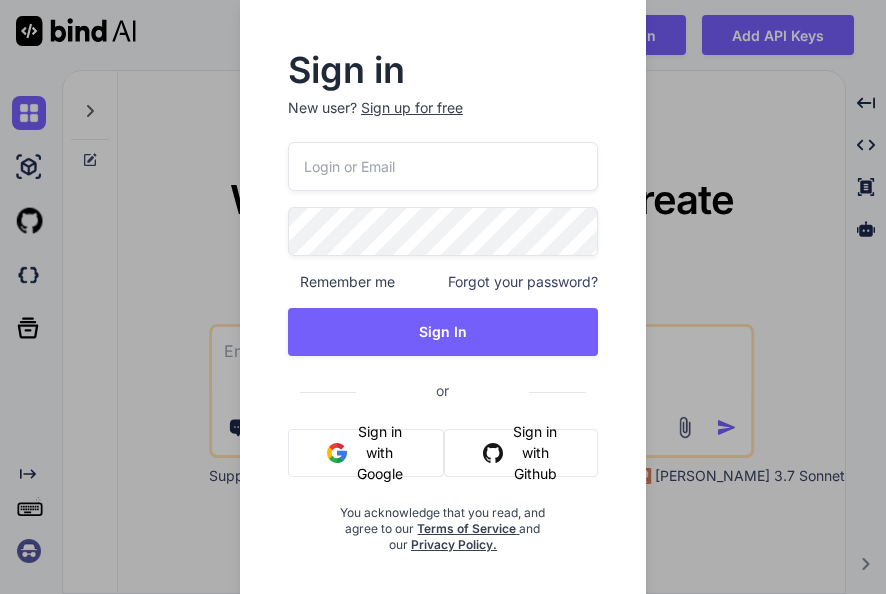 click on "Sign in with Github" at bounding box center (521, 453) 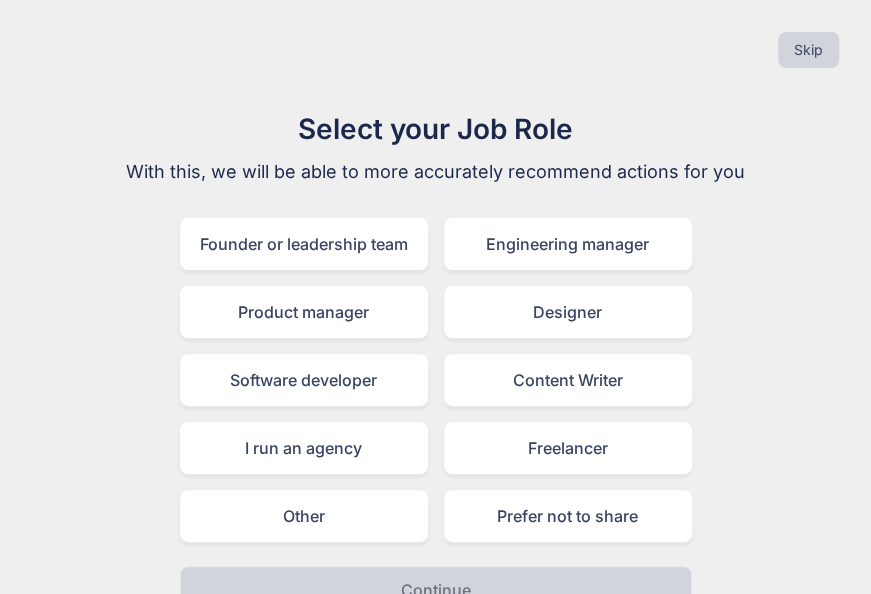 scroll, scrollTop: 36, scrollLeft: 0, axis: vertical 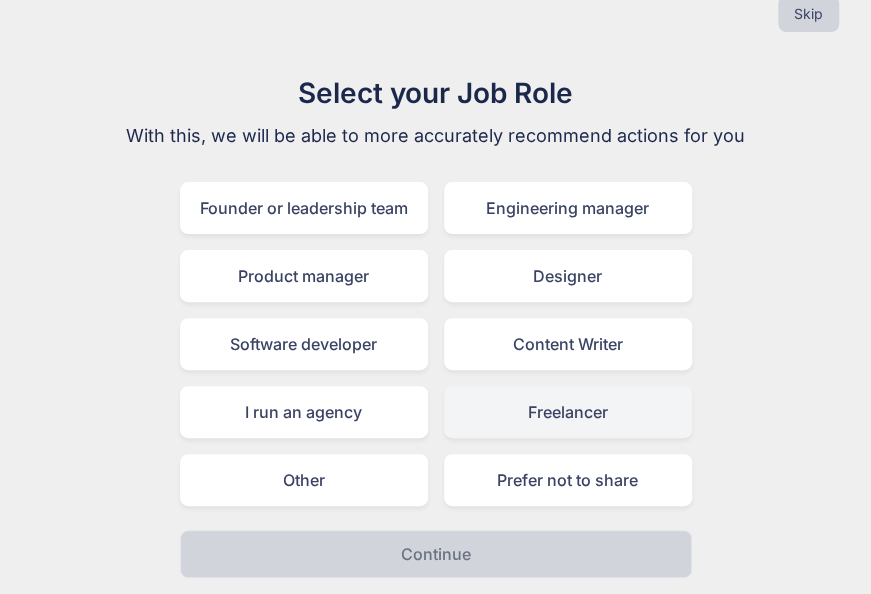 click on "Freelancer" at bounding box center [568, 412] 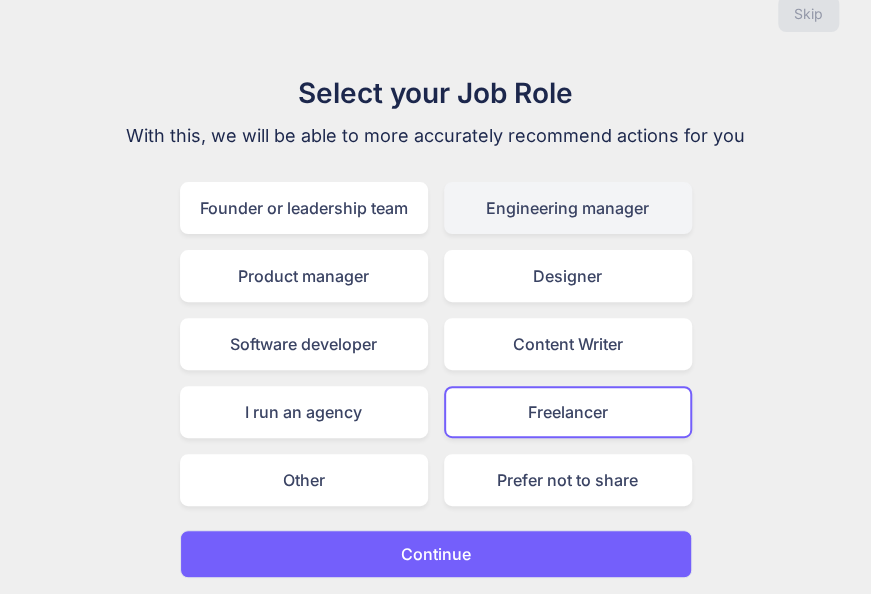 click on "Engineering manager" at bounding box center (568, 208) 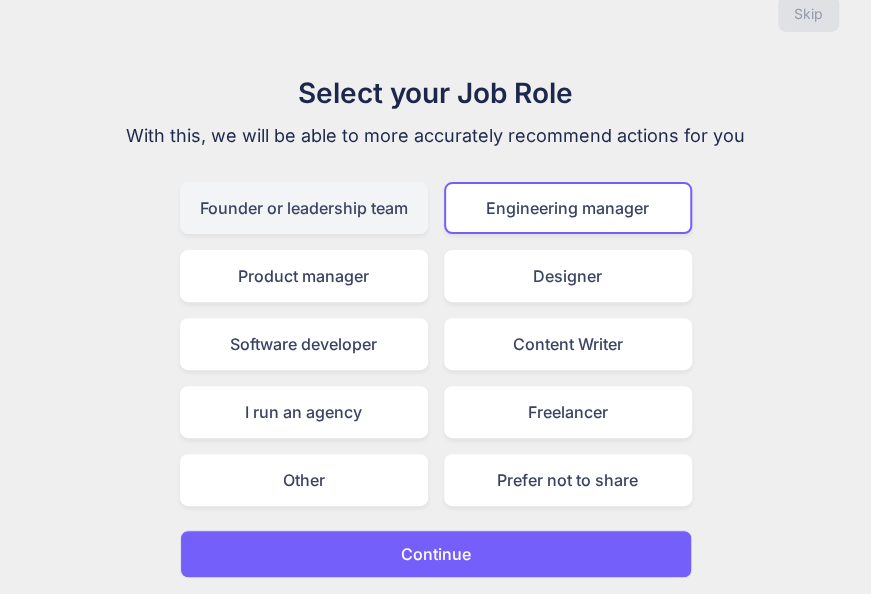 click on "Founder or leadership team" at bounding box center (304, 208) 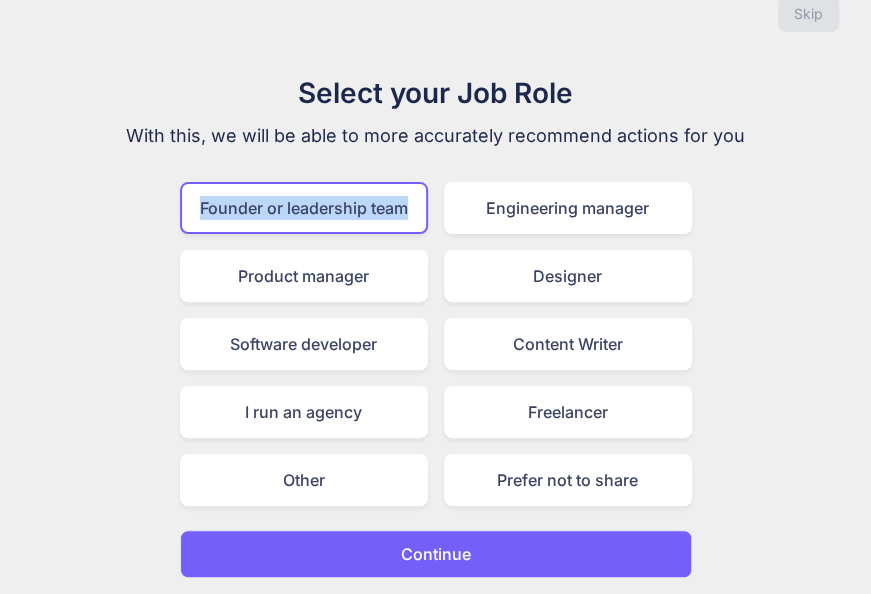 drag, startPoint x: 410, startPoint y: 199, endPoint x: 172, endPoint y: 184, distance: 238.47221 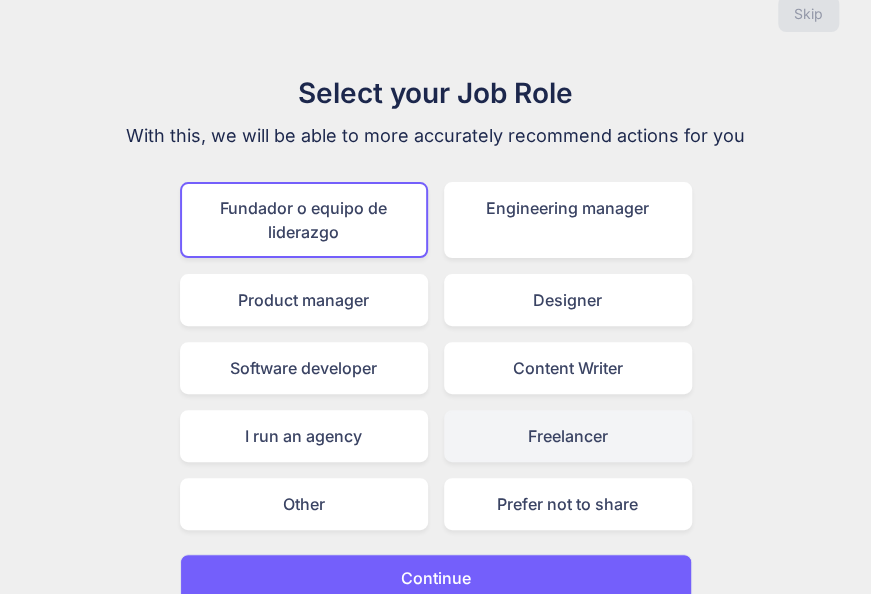 click on "Freelancer" at bounding box center [568, 436] 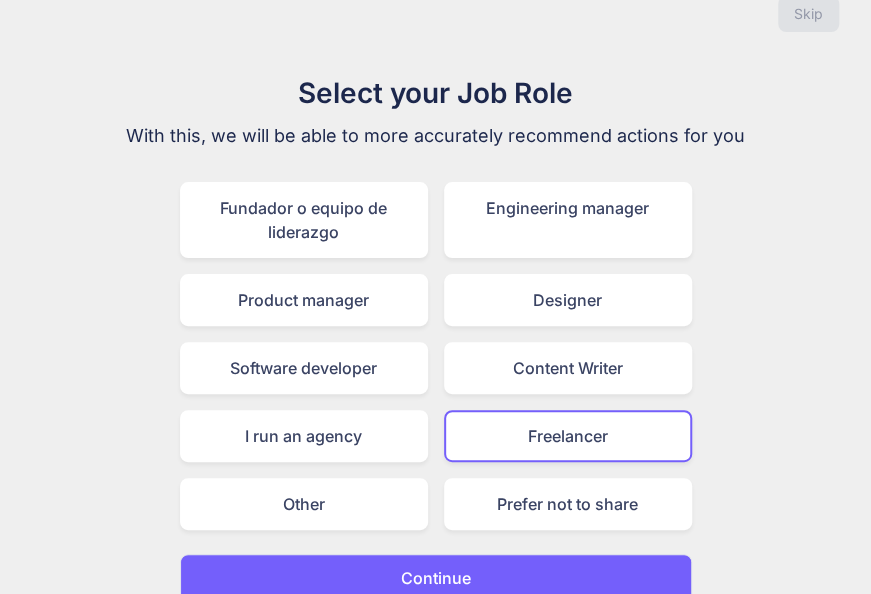 click on "Continue" at bounding box center (436, 578) 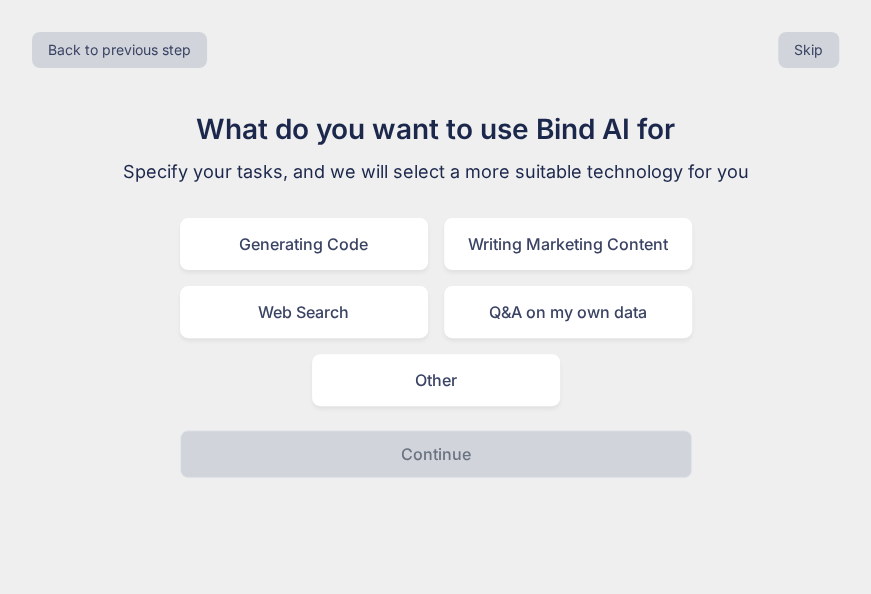 scroll, scrollTop: 0, scrollLeft: 0, axis: both 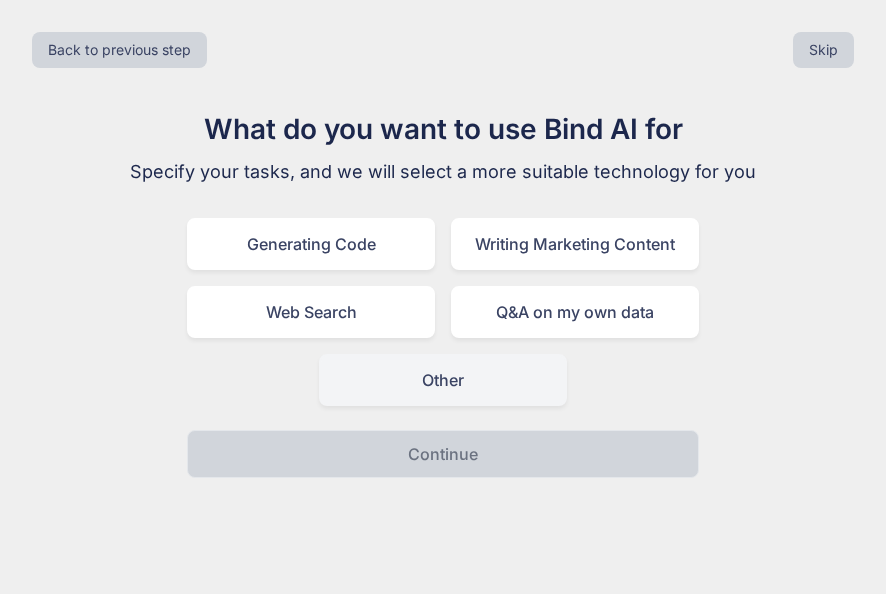 click on "Other" at bounding box center [443, 380] 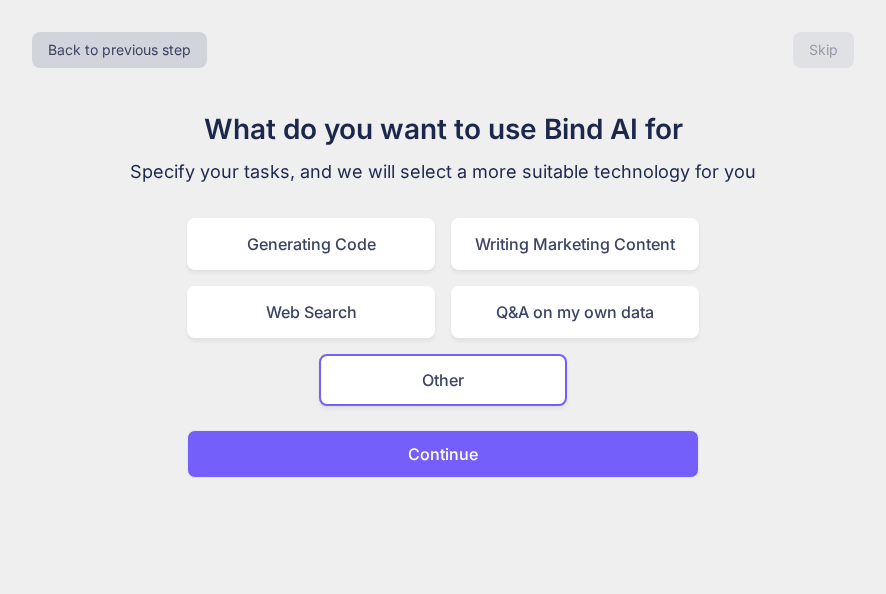 click on "Back to previous step Skip What do you want to use Bind AI for Specify your tasks, and we will select a more suitable technology for you Generating Code Writing Marketing Content Web Search Q&A on my own data Other Continue" at bounding box center [443, 297] 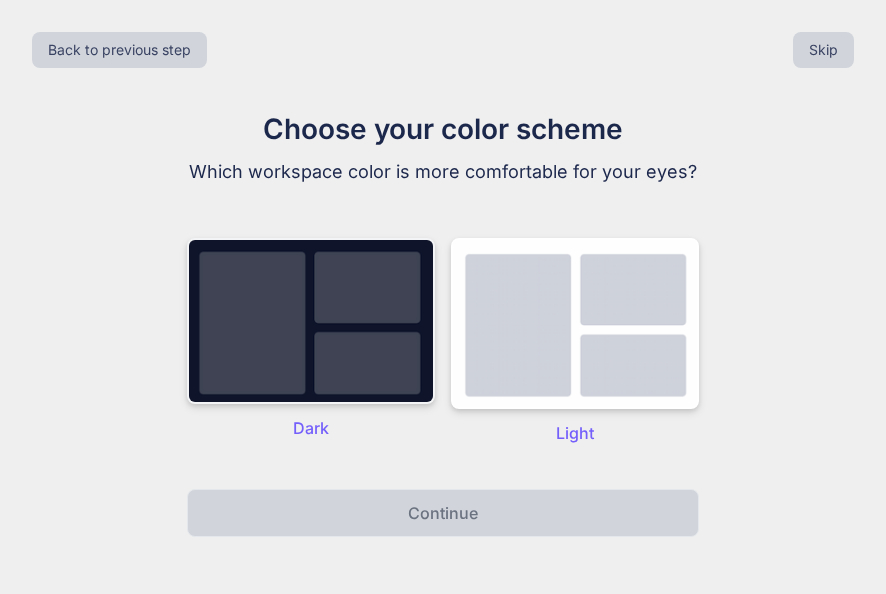 click at bounding box center [311, 321] 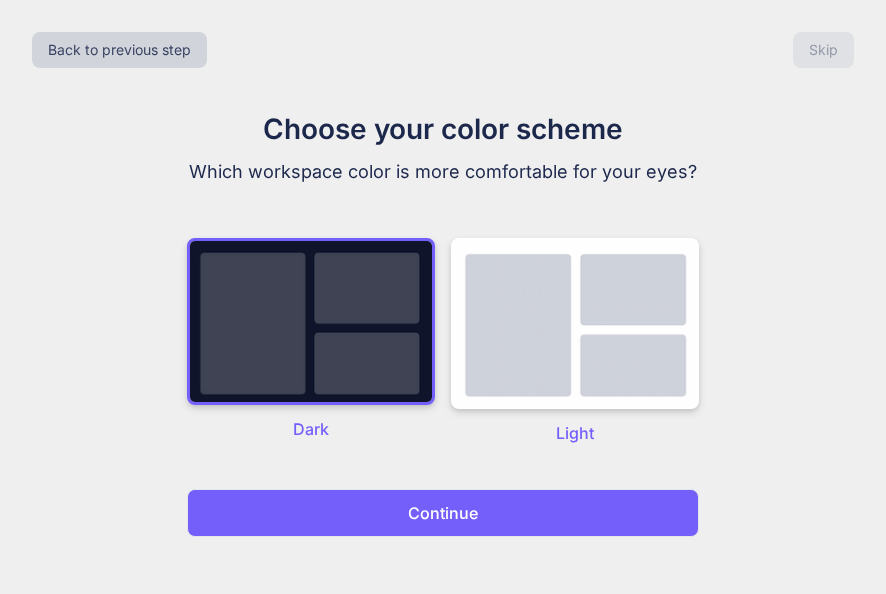 click on "Continue" at bounding box center (443, 513) 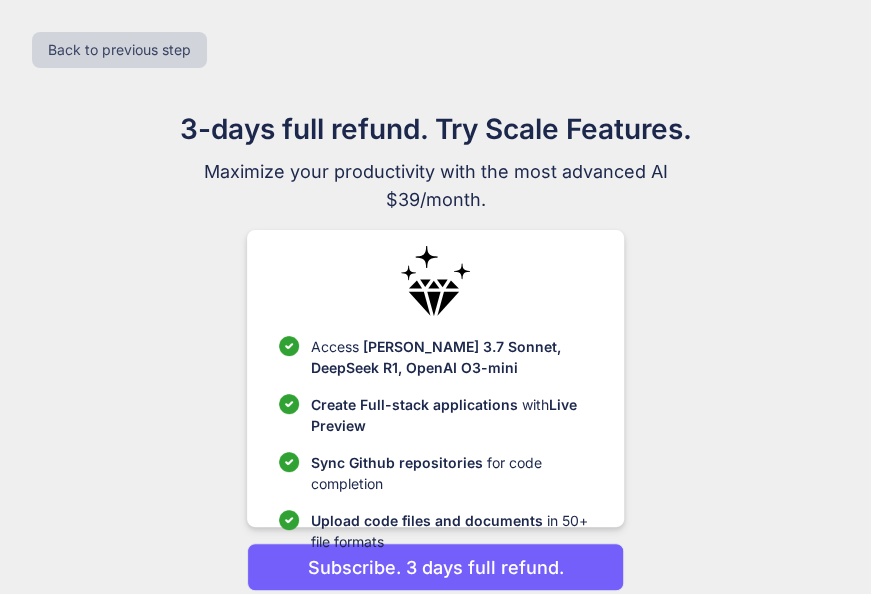 scroll, scrollTop: 81, scrollLeft: 0, axis: vertical 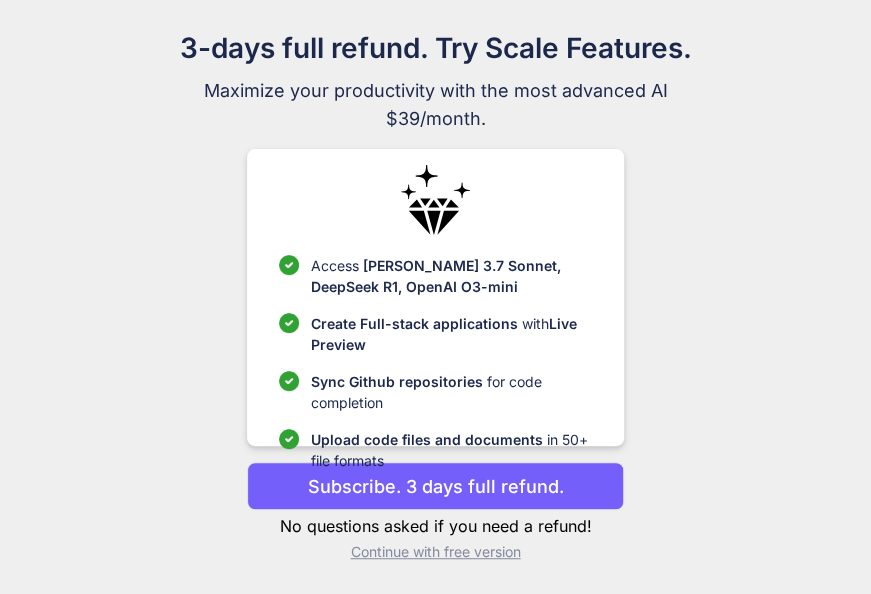 click on "Continue with free version" at bounding box center (436, 552) 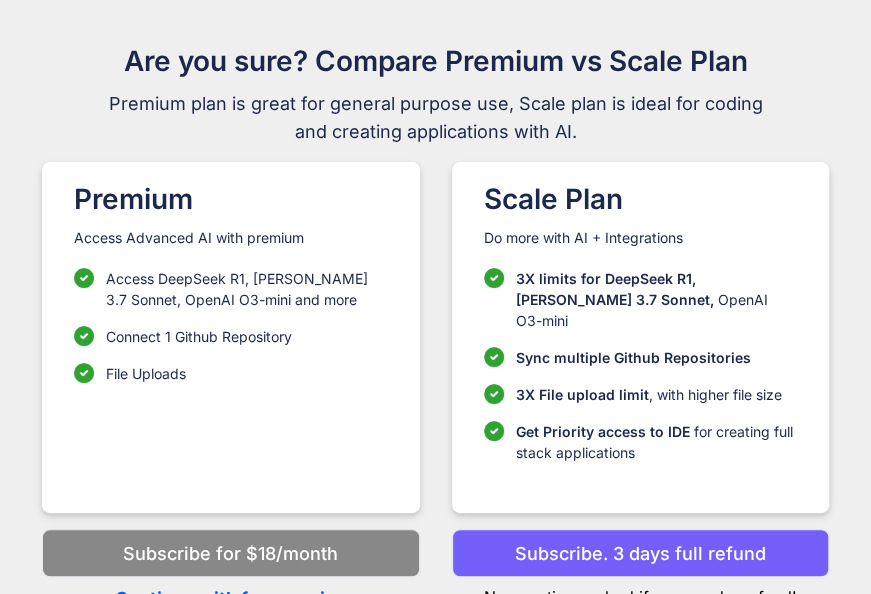 click on "Continue with free version" at bounding box center (231, 598) 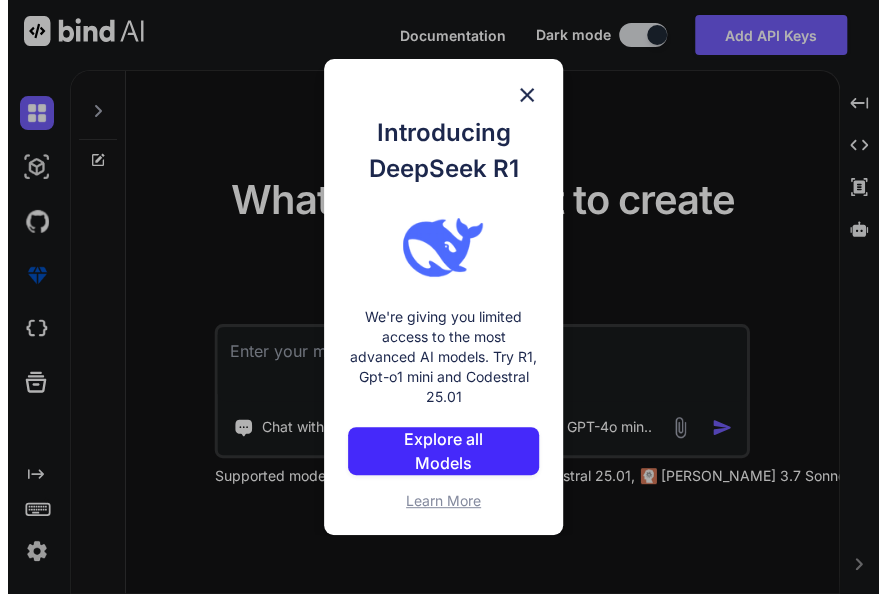 scroll, scrollTop: 0, scrollLeft: 0, axis: both 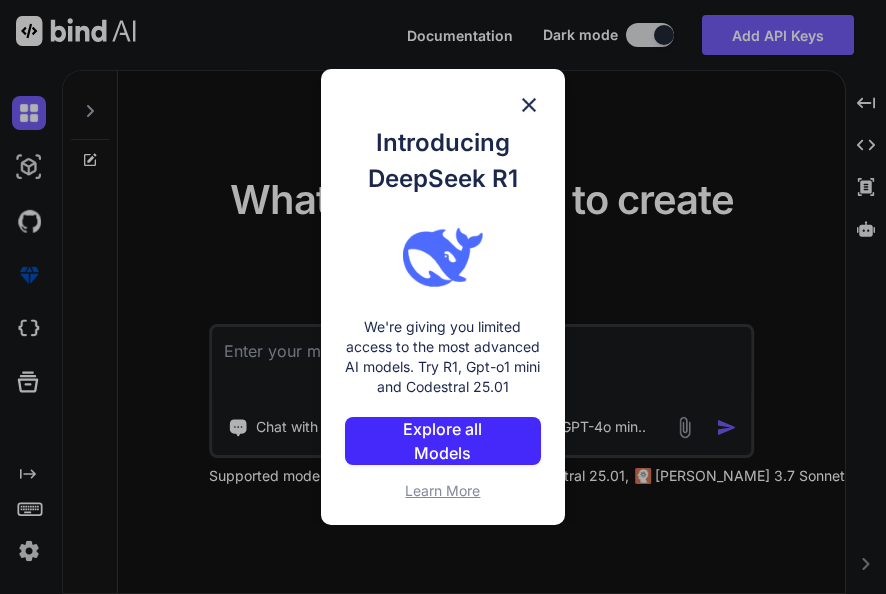 click on "Explore all Models" at bounding box center [443, 441] 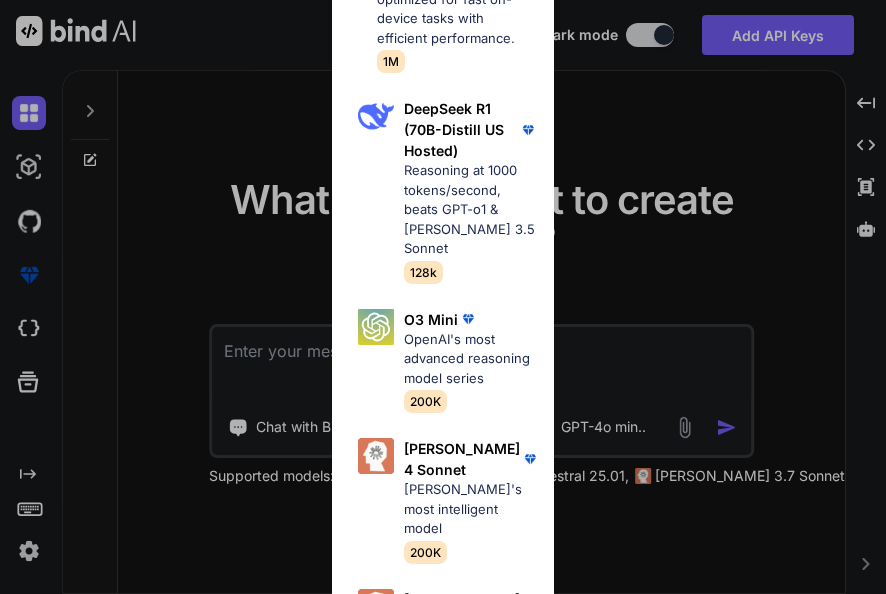 scroll, scrollTop: 1711, scrollLeft: 0, axis: vertical 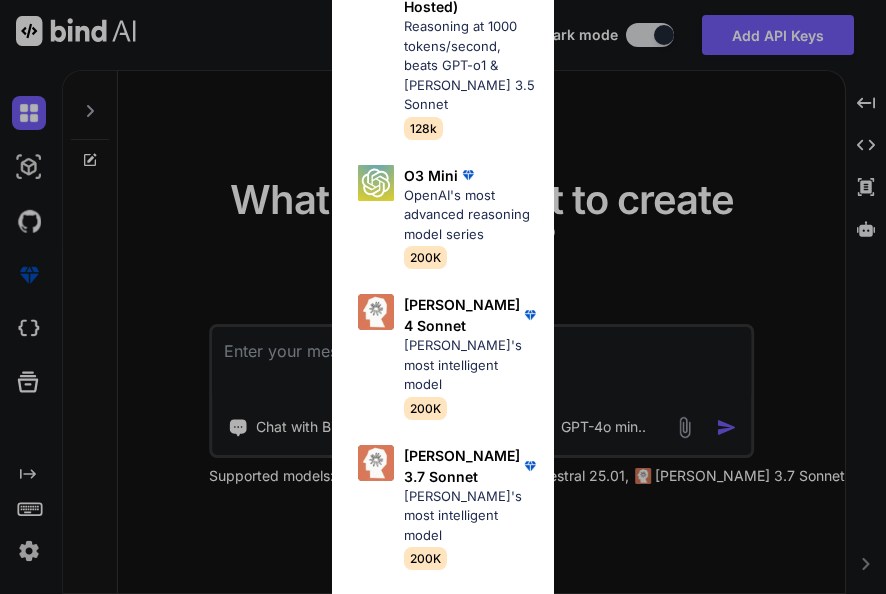 click on "All GPT-4.1 GPT-4.1 is an advanced AI language model by OpenAI, offering improved reasoning, speed, and support for longer context compared to its predecessors. 100K Gemini 2.0 flash A next-generation multimodal model optimized for speed, multimodal reasoning, and agentic experiences. 1M Codestral 25.01 State-of-the-art Mistral model trained specifically for code tasks 256K GPT-4o OpenAI's new AI model that understands multiple forms of input (text, voice, video) for a more natural interaction 100K Claude 3.5 Sonnet Claude 3.5 Sonnet outperforms GPT-4o and Claude 3 Opus in Code Generation and Reasoning 200k O3 Comparable to Claude 3.7 Sonnet, superior intelligence 200K O4 Mini The O4 Mini is a compact, high-performance AI model designed for efficient processing and interaction 128K Gemini 2.5 Pro Google's advanced multimodal AI model capable of understanding and generating text, images, audio, and code with enhanced reasoning and context awareness 1M Gemini 2.5 flash 1M DeepSeek R1 (70B-Distill US Hosted)" at bounding box center [443, 297] 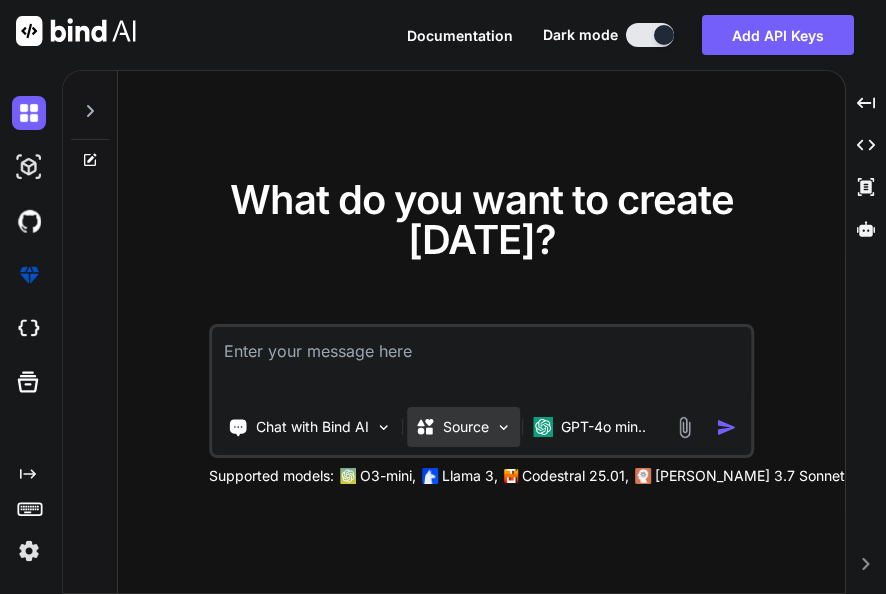 click on "Source" at bounding box center [466, 427] 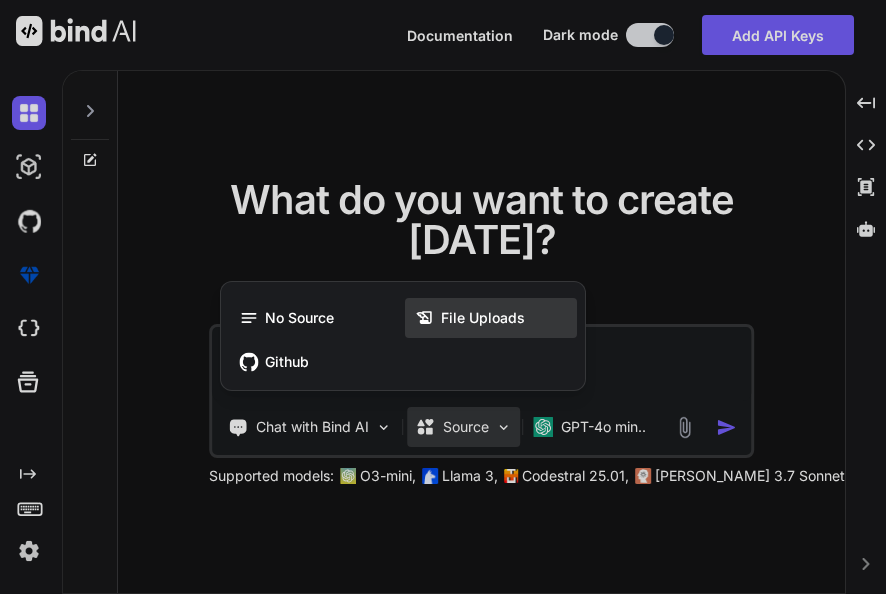 click on "File Uploads" at bounding box center [483, 318] 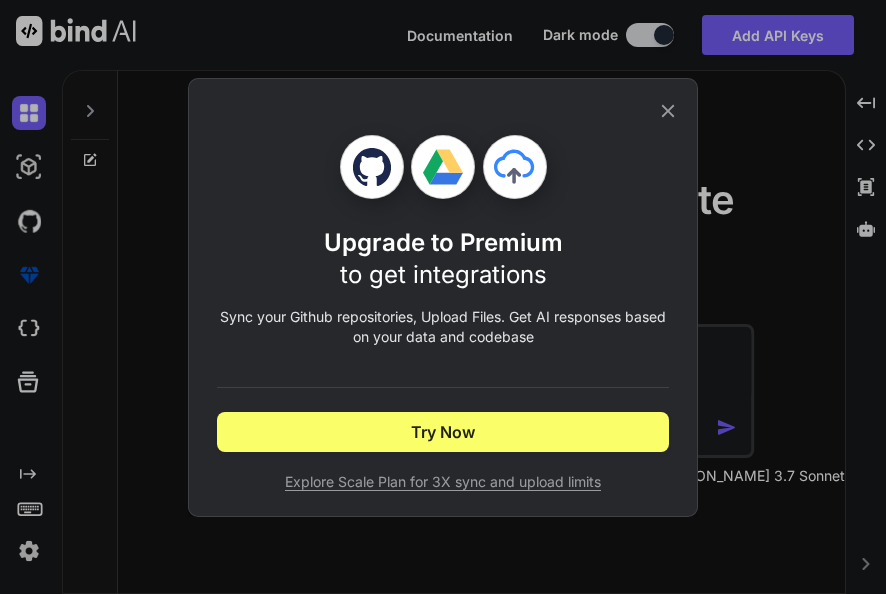 click 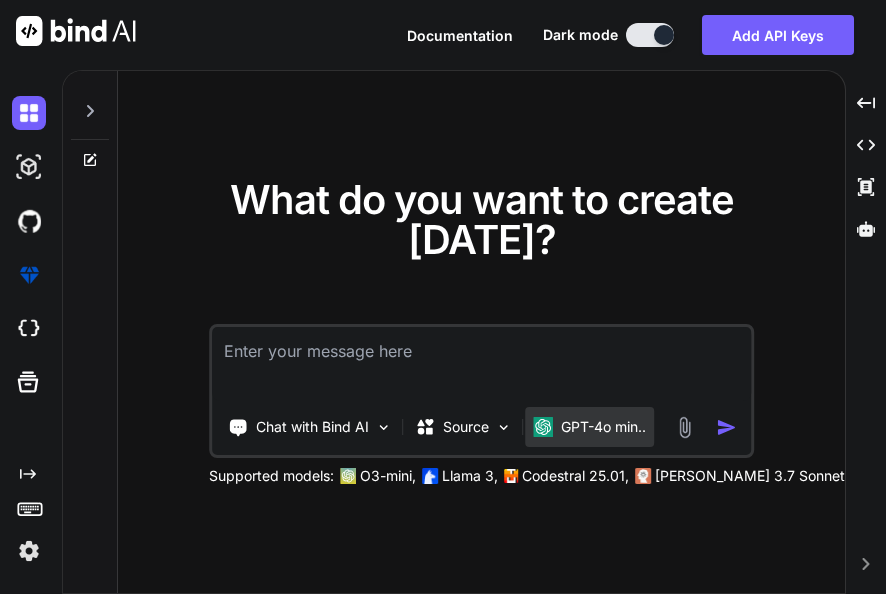 click on "GPT-4o min.." at bounding box center (603, 427) 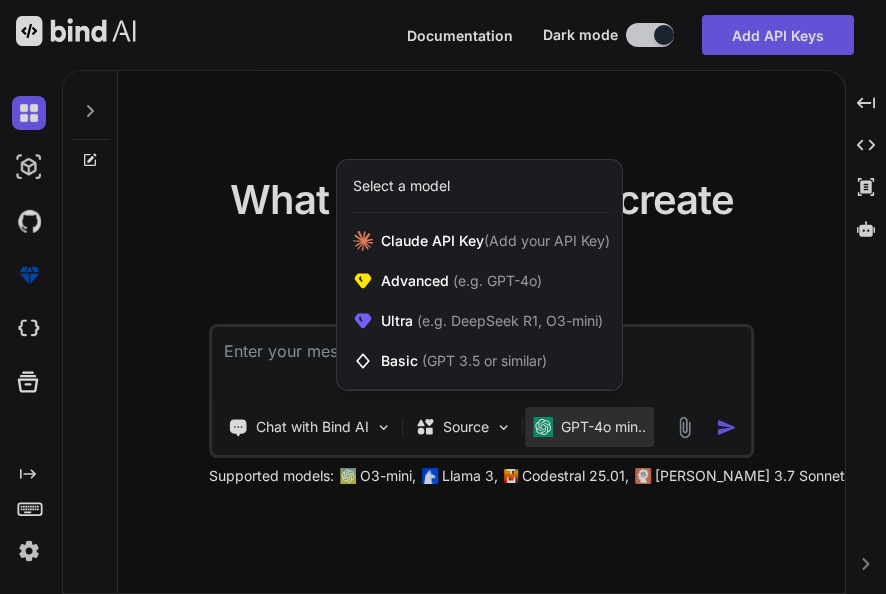 click at bounding box center [443, 297] 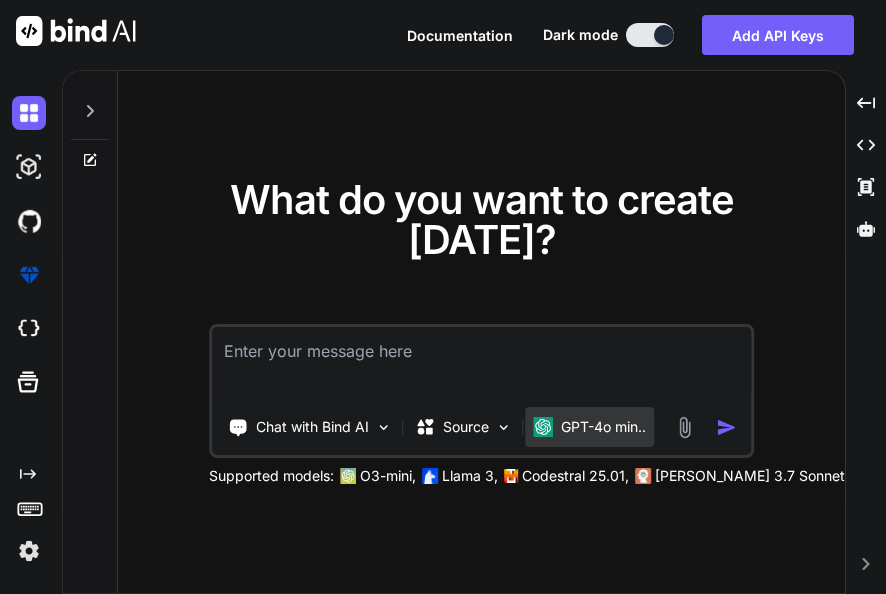 click on "GPT-4o min.." at bounding box center [603, 427] 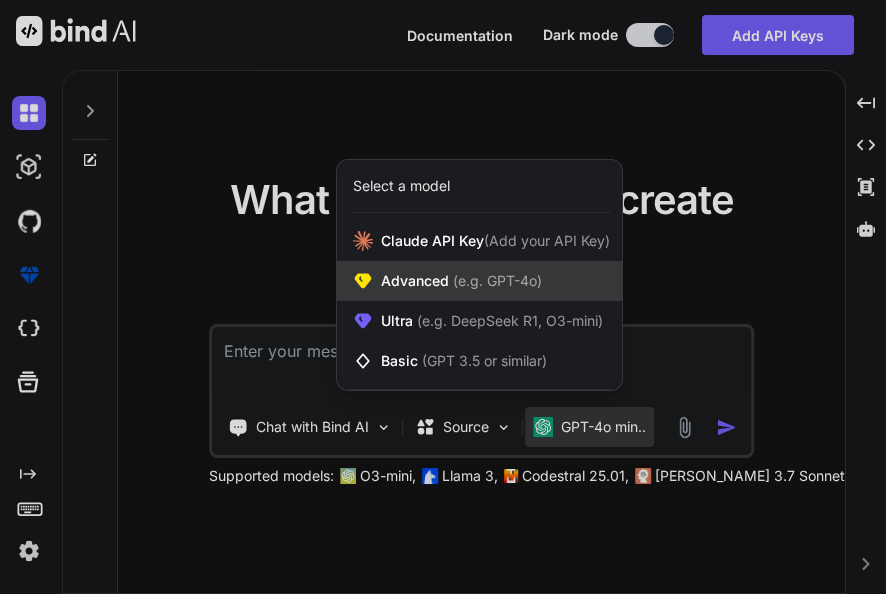 click on "Advanced     (e.g. GPT-4o)" at bounding box center (479, 281) 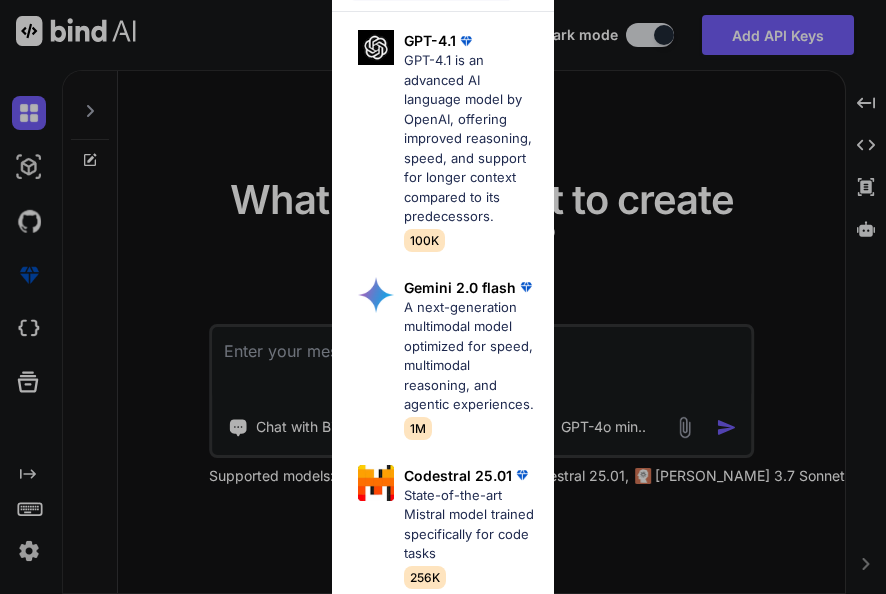 click on "Advanced Models GPT-4.1 GPT-4.1 is an advanced AI language model by OpenAI, offering improved reasoning, speed, and support for longer context compared to its predecessors. 100K Gemini 2.0 flash A next-generation multimodal model optimized for speed, multimodal reasoning, and agentic experiences. 1M Codestral 25.01 State-of-the-art Mistral model trained specifically for code tasks 256K GPT-4o OpenAI's new AI model that understands multiple forms of input (text, voice, video) for a more natural interaction 100K Claude 3.5 Sonnet Claude 3.5 Sonnet outperforms GPT-4o and Claude 3 Opus in Code Generation and Reasoning 200k" at bounding box center [443, 297] 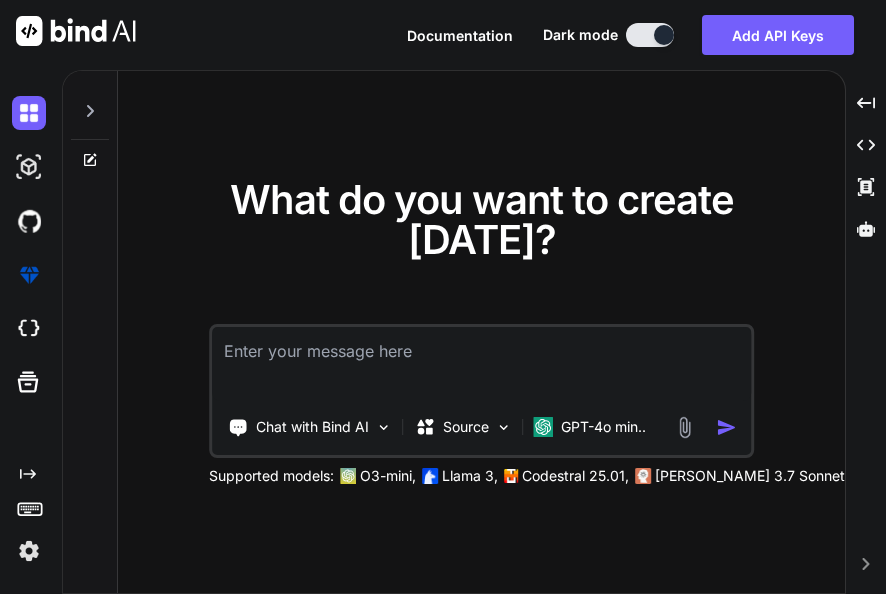 click at bounding box center (482, 364) 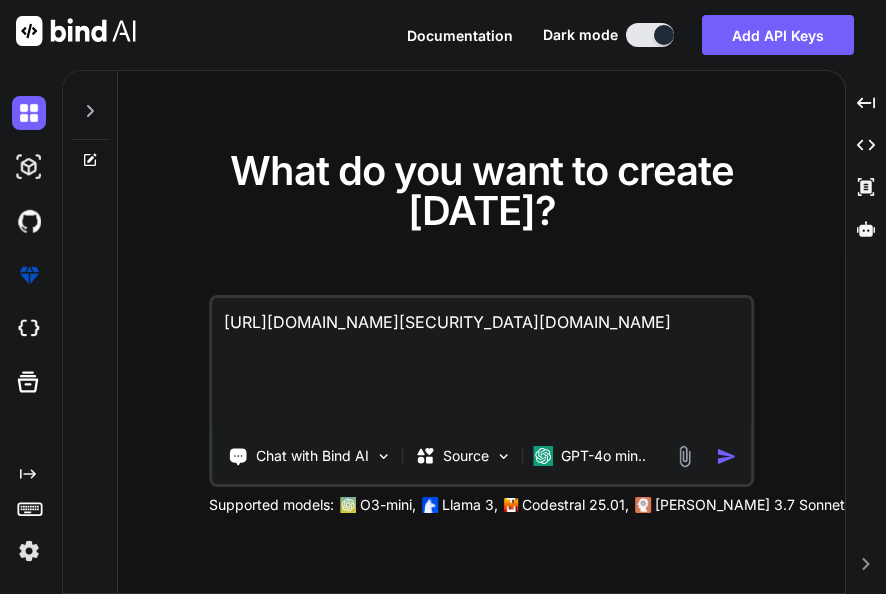 click on "https://app.getbind.co/auth-link?mode=verifyEmail&oobCode=yLd0sISwM8aeTwiPHqa4DokUA5x4jVM2m3ZQahg4QeQAAAGXxx5gGQ&apiKey=AIzaSyDJTHujKwFUEhIPm0KZ3FpxWYWidonSgbQ&continueUrl=https%3A%2F%2Fapp.getbind.co%2F&lang=en" at bounding box center (482, 364) 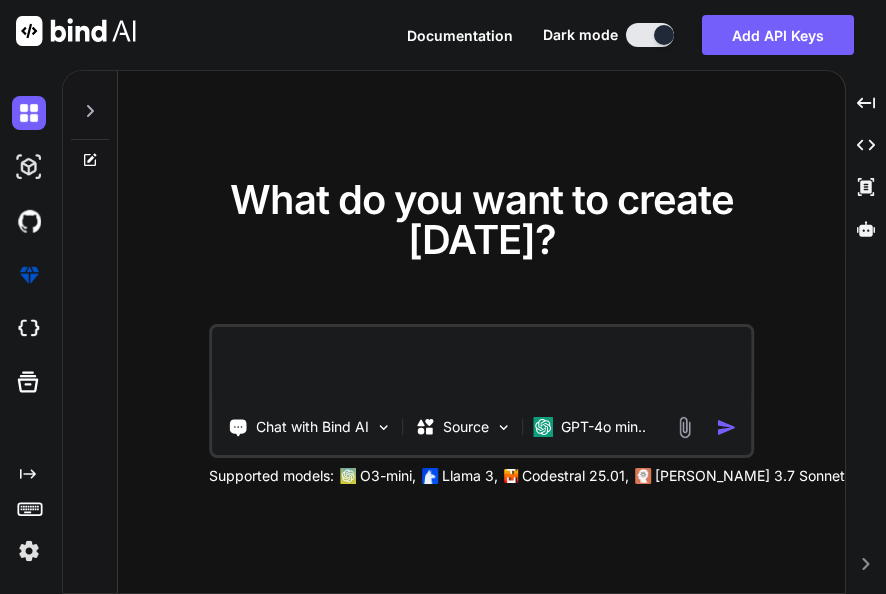type 